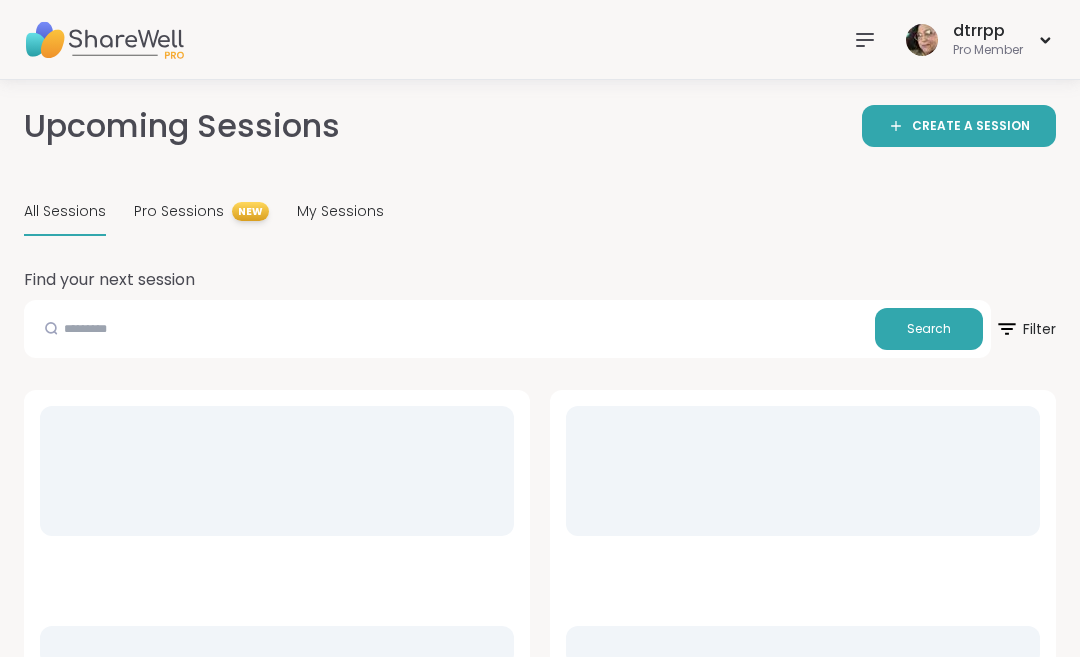 scroll, scrollTop: 0, scrollLeft: 0, axis: both 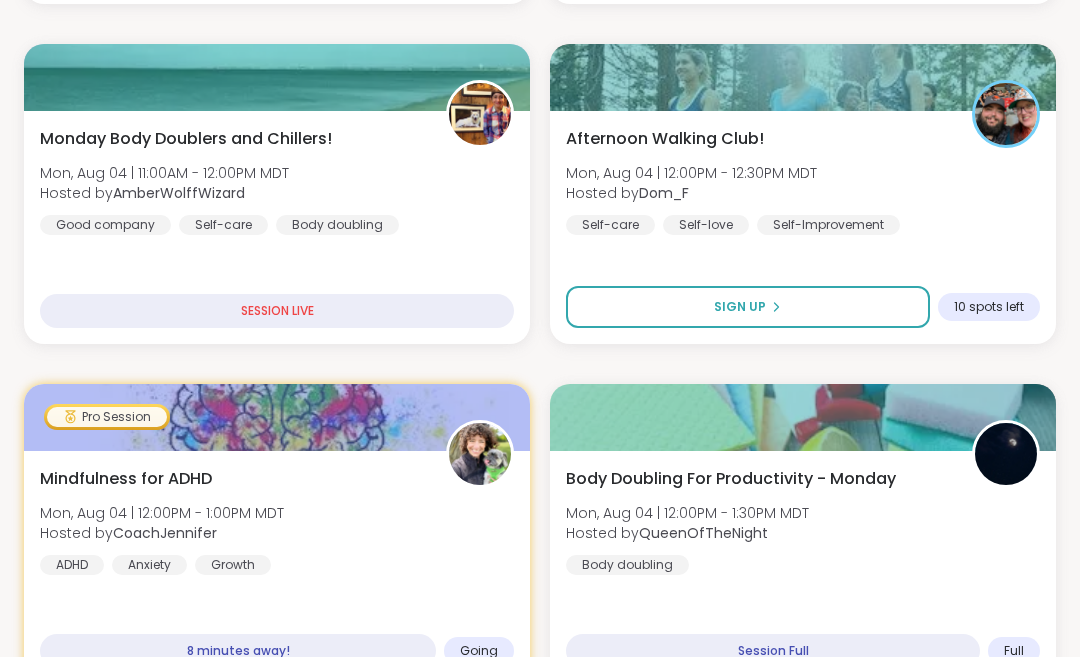 click on "Mindfulness for ADHD Mon, Aug 04 | 12:00PM - 1:00PM [TIMEZONE] Hosted by [PERSON] ADHD Anxiety Growth" at bounding box center [277, 521] 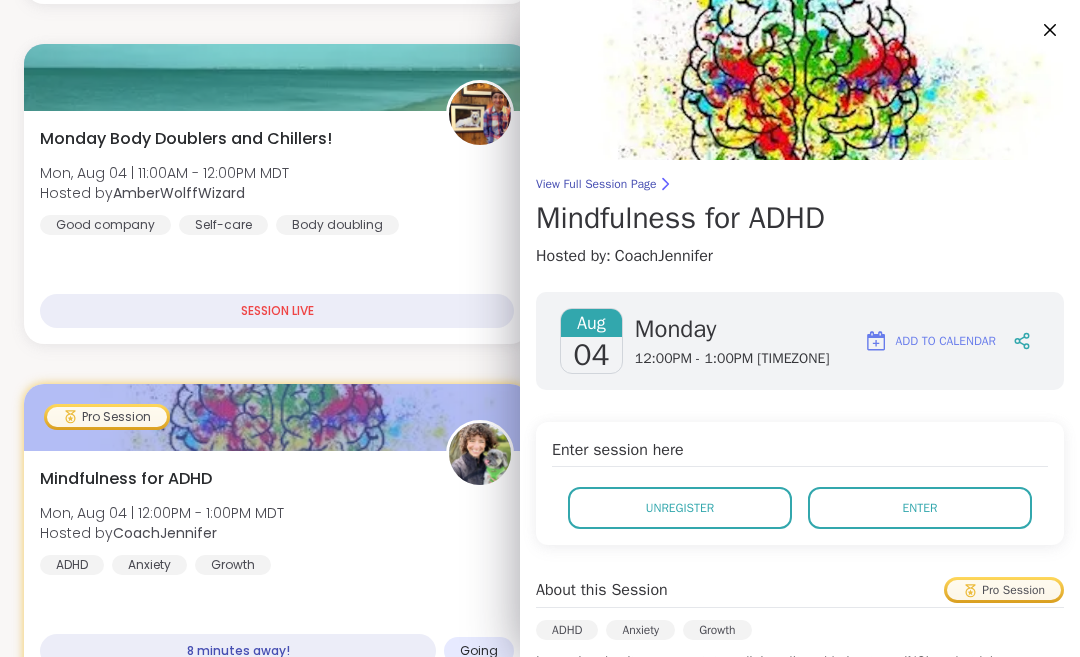 click on "Enter" at bounding box center (920, 508) 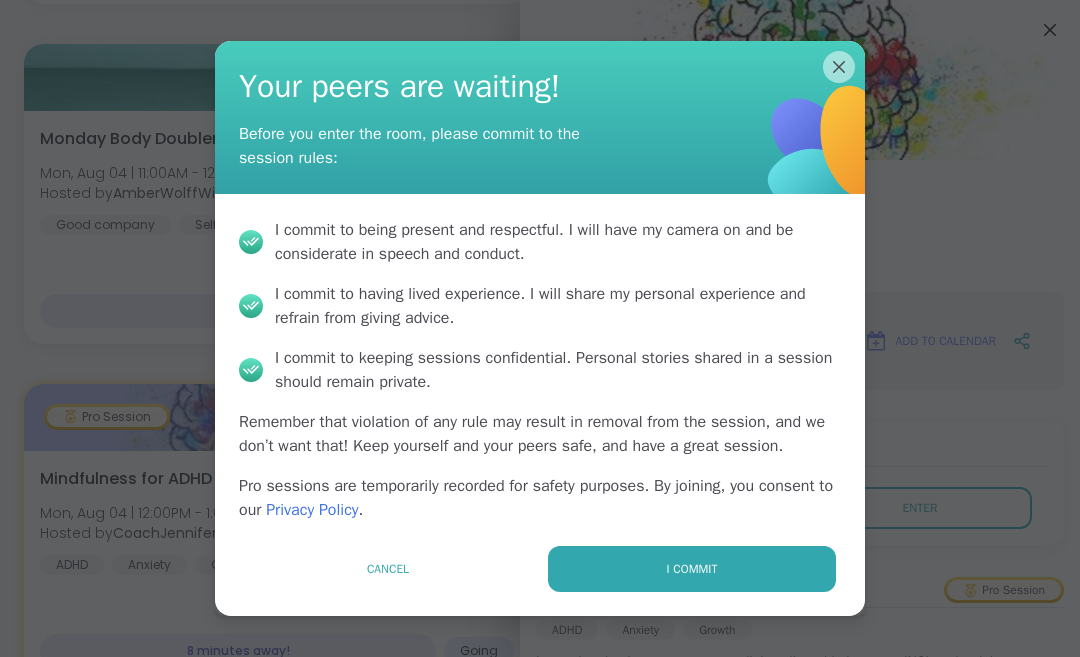 click on "I commit" at bounding box center (692, 569) 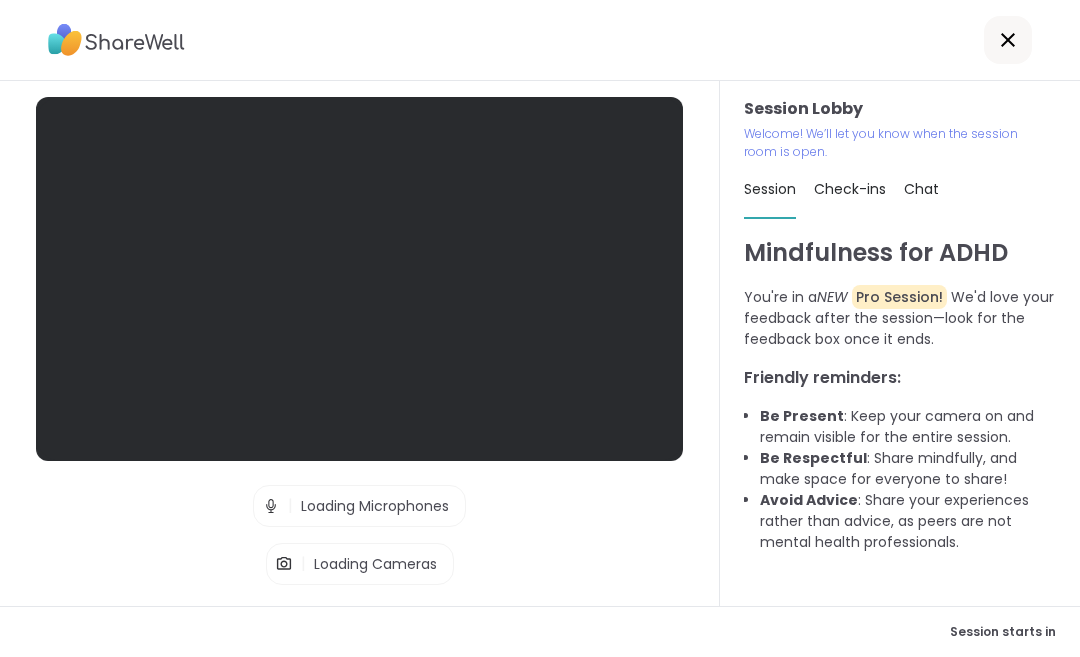 scroll, scrollTop: 98, scrollLeft: 0, axis: vertical 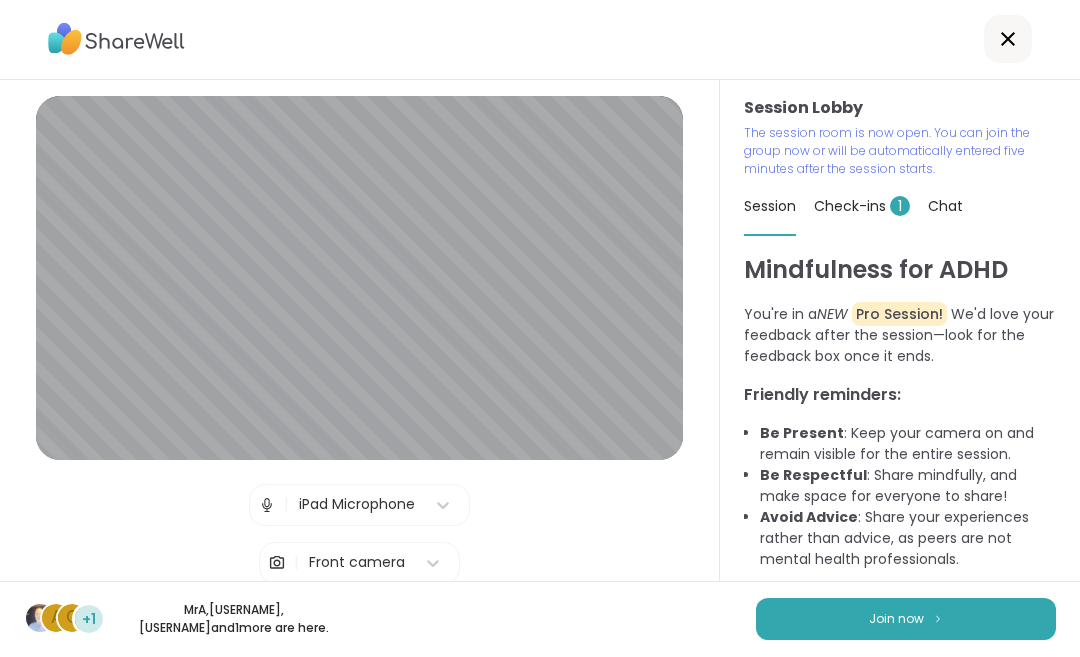 click on "Join now" at bounding box center (906, 620) 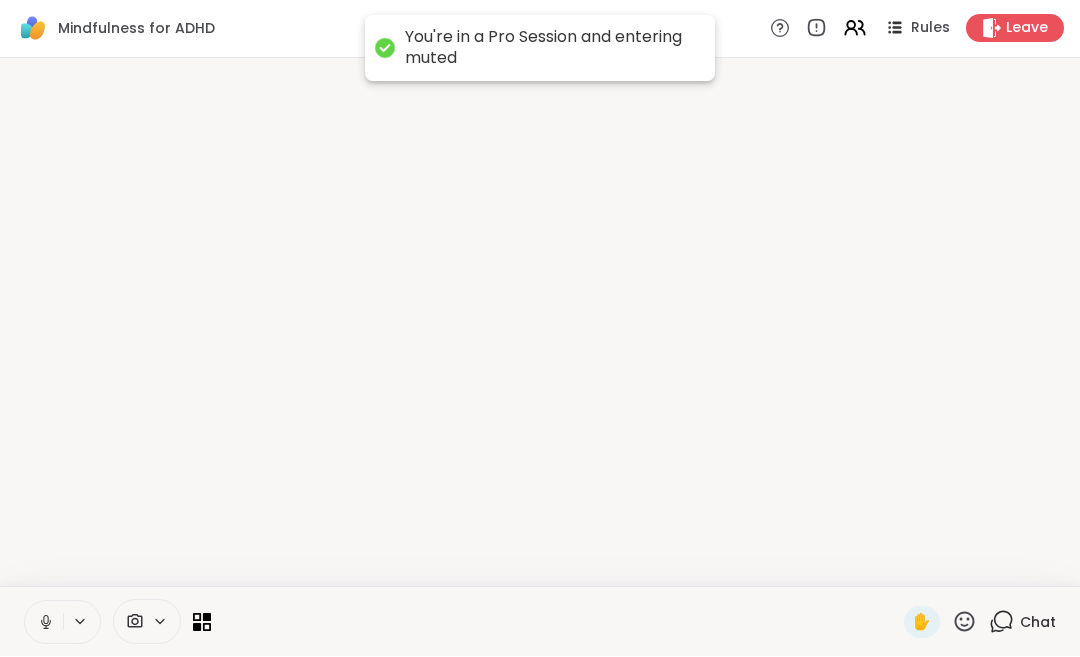scroll, scrollTop: 0, scrollLeft: 0, axis: both 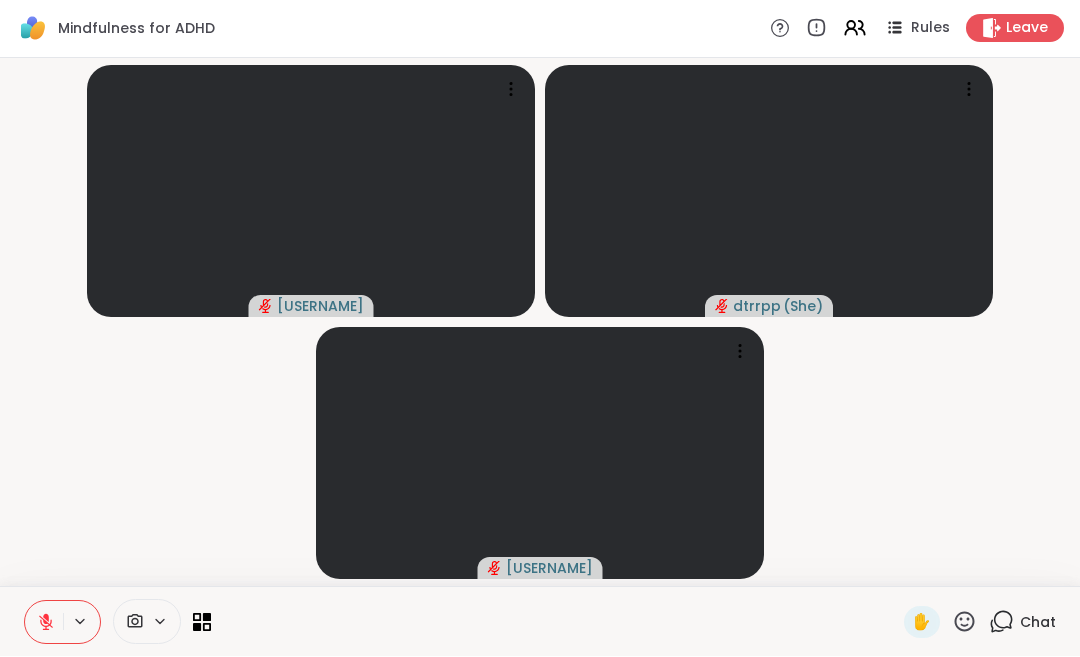 click on "Chat" at bounding box center (1022, 623) 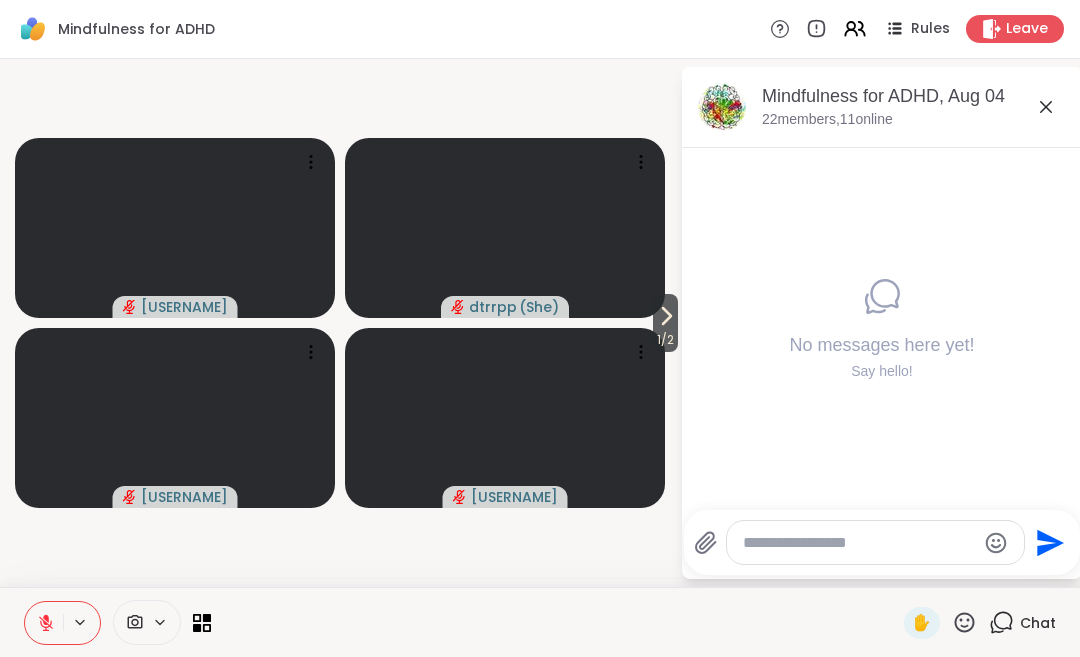 click on "1  /  2" at bounding box center [665, 340] 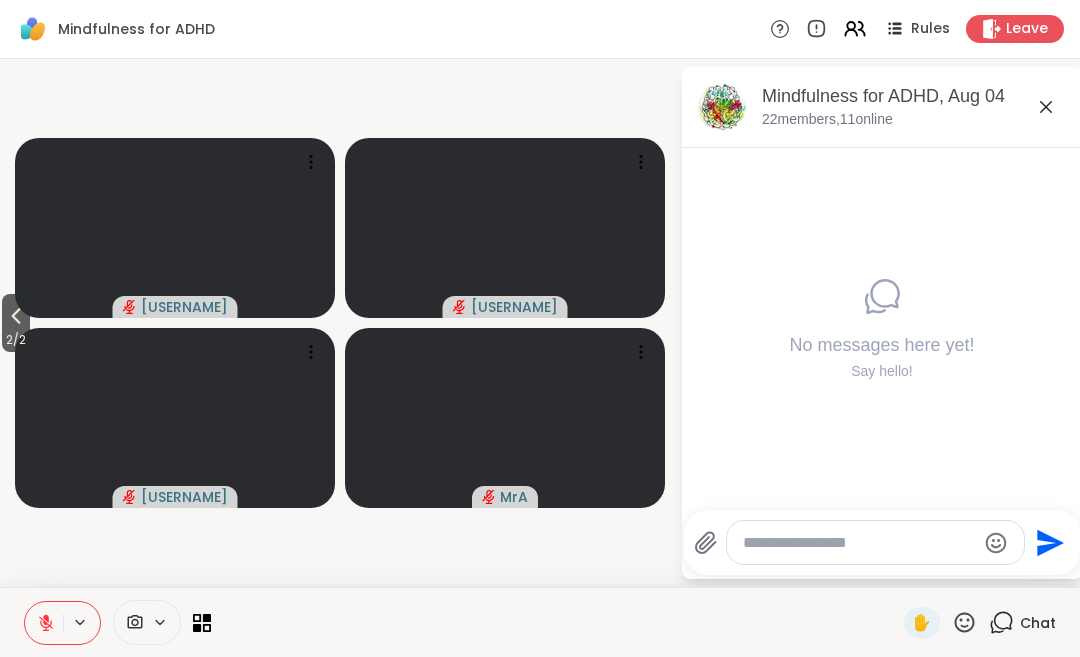 click on "2  /  2" at bounding box center [16, 340] 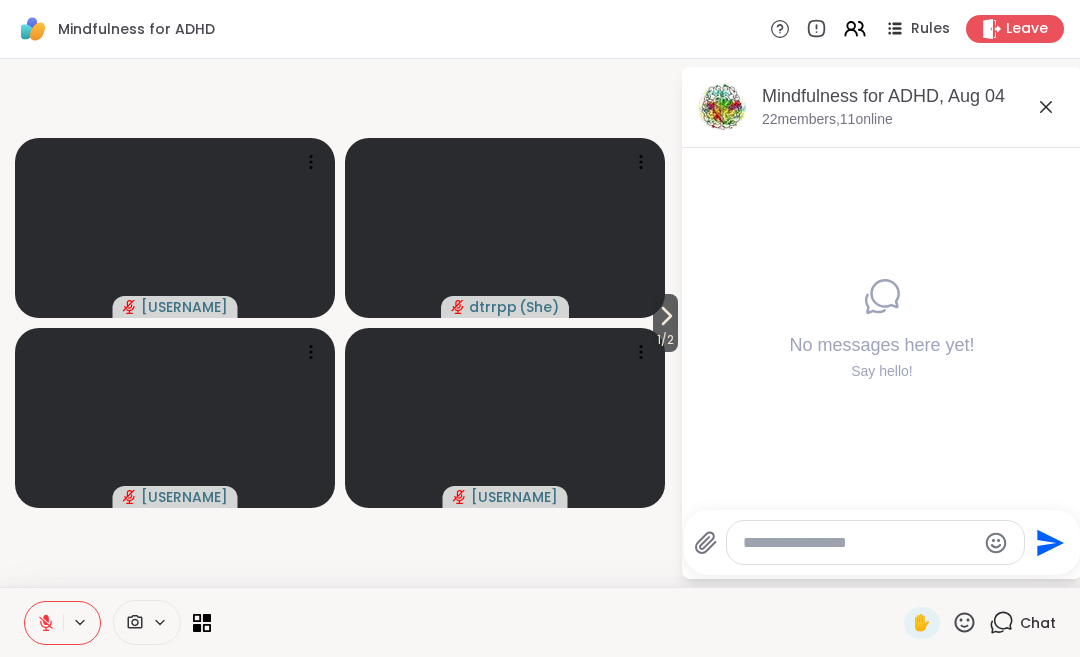click at bounding box center (859, 543) 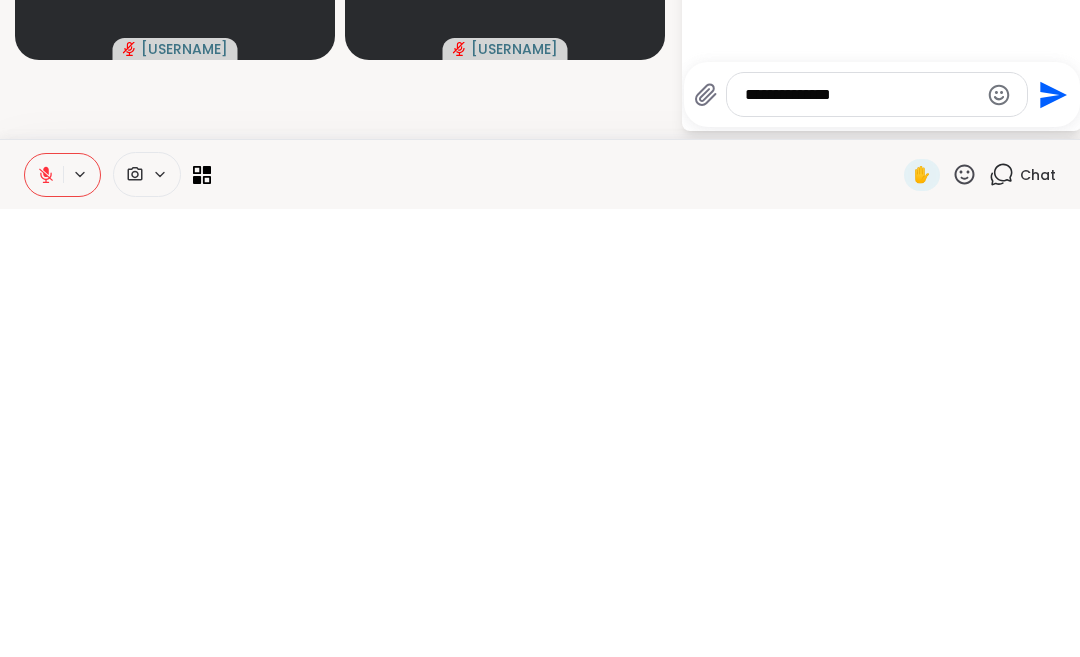 type on "**********" 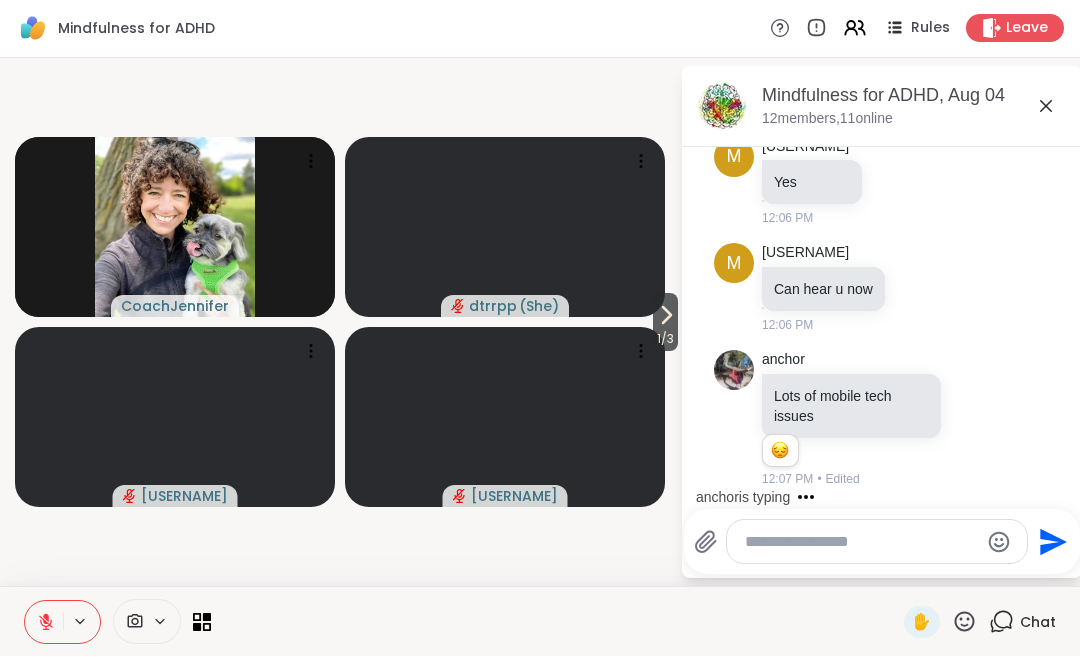 scroll, scrollTop: 1404, scrollLeft: 0, axis: vertical 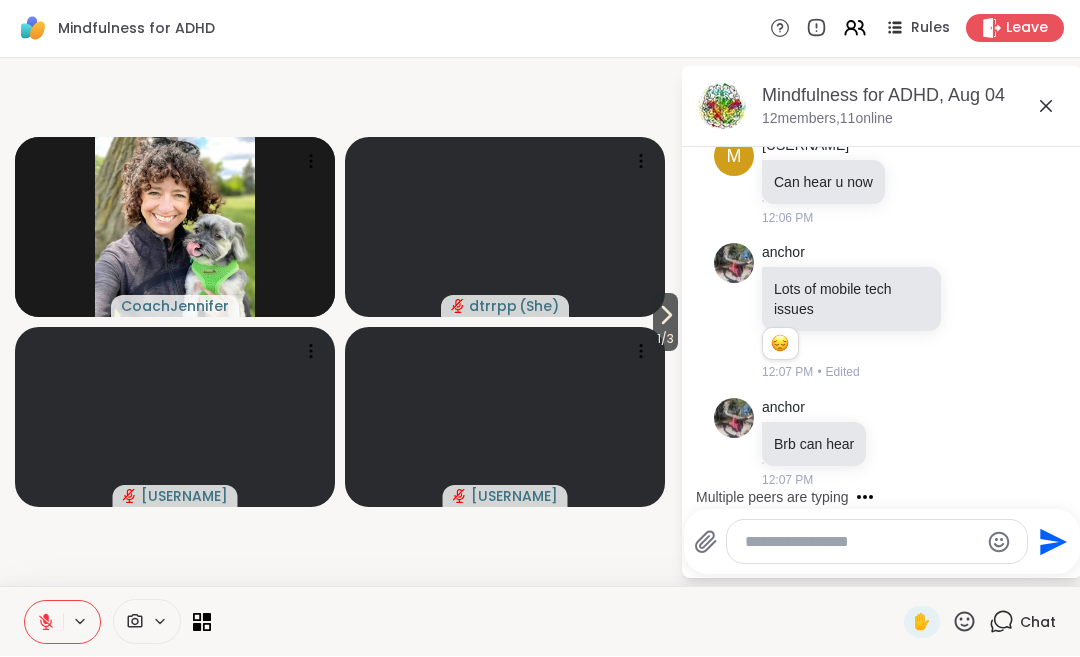 click at bounding box center [861, 543] 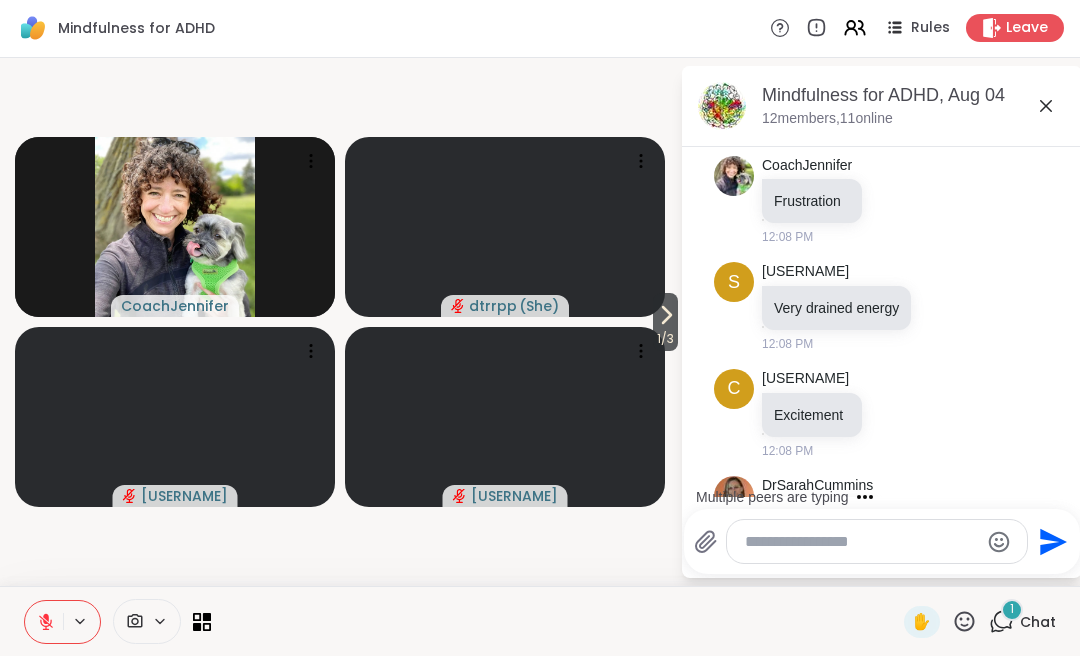 scroll, scrollTop: 1828, scrollLeft: 0, axis: vertical 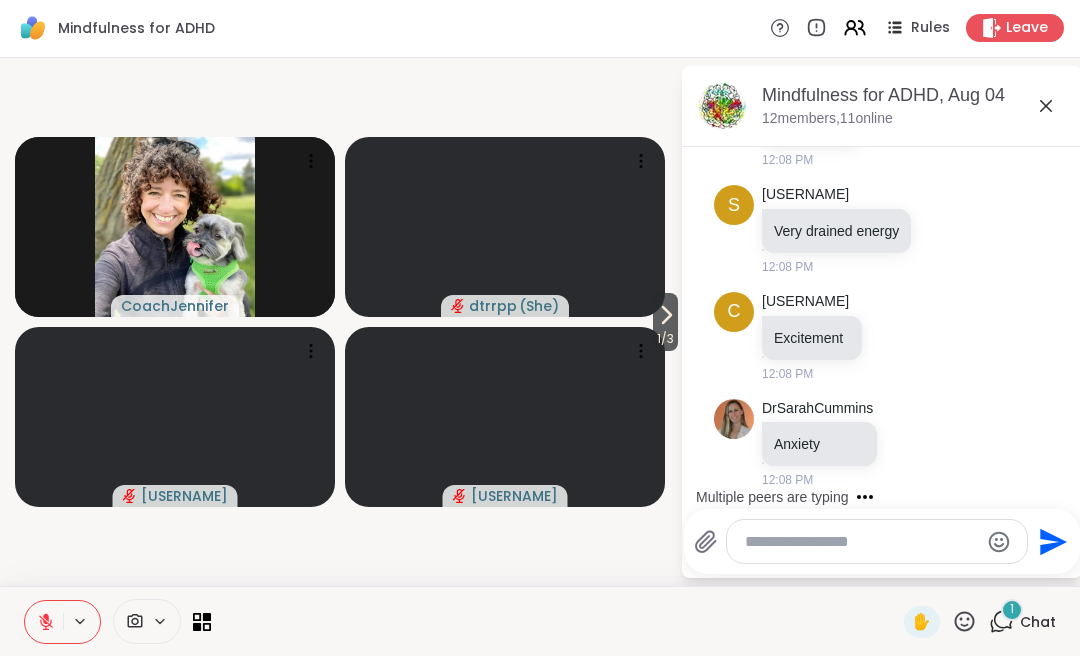 click at bounding box center [877, 542] 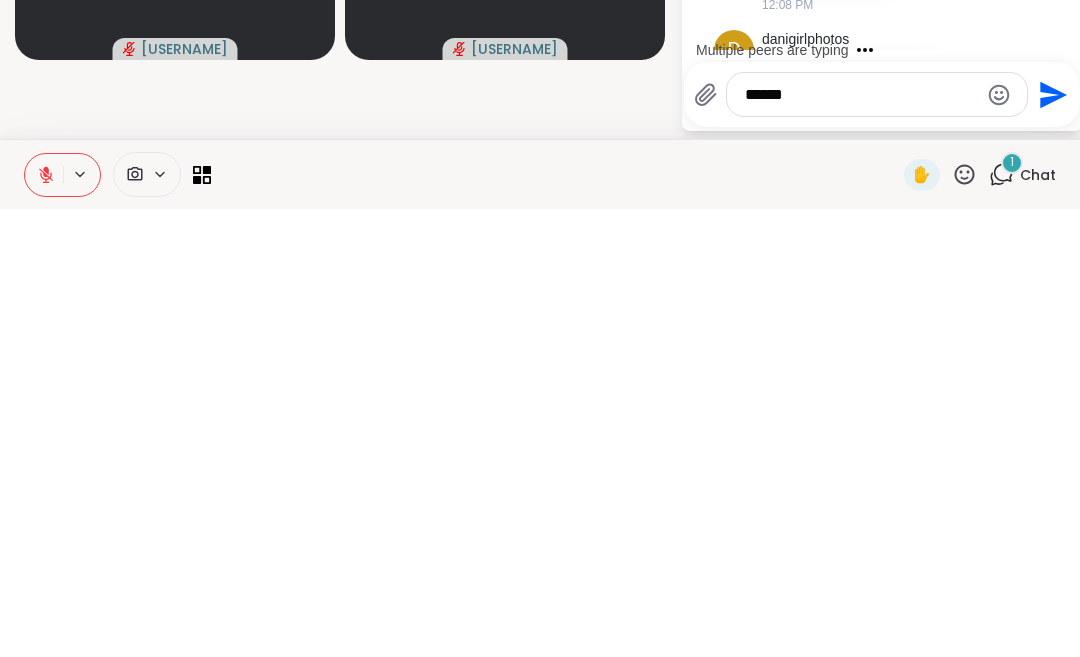 scroll, scrollTop: 2100, scrollLeft: 0, axis: vertical 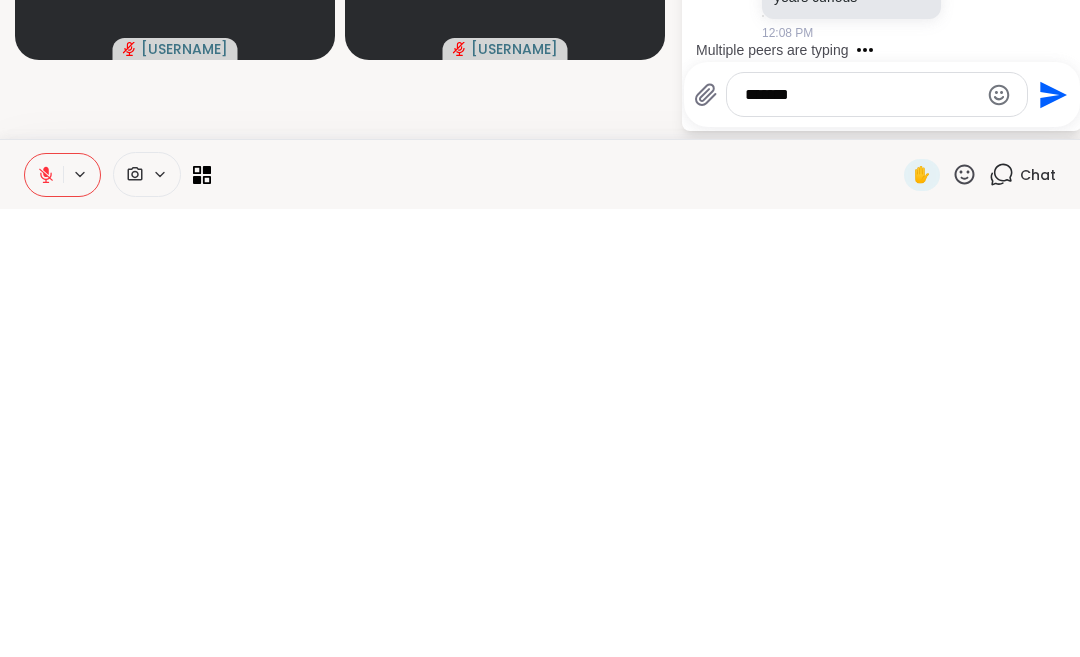 type on "*******" 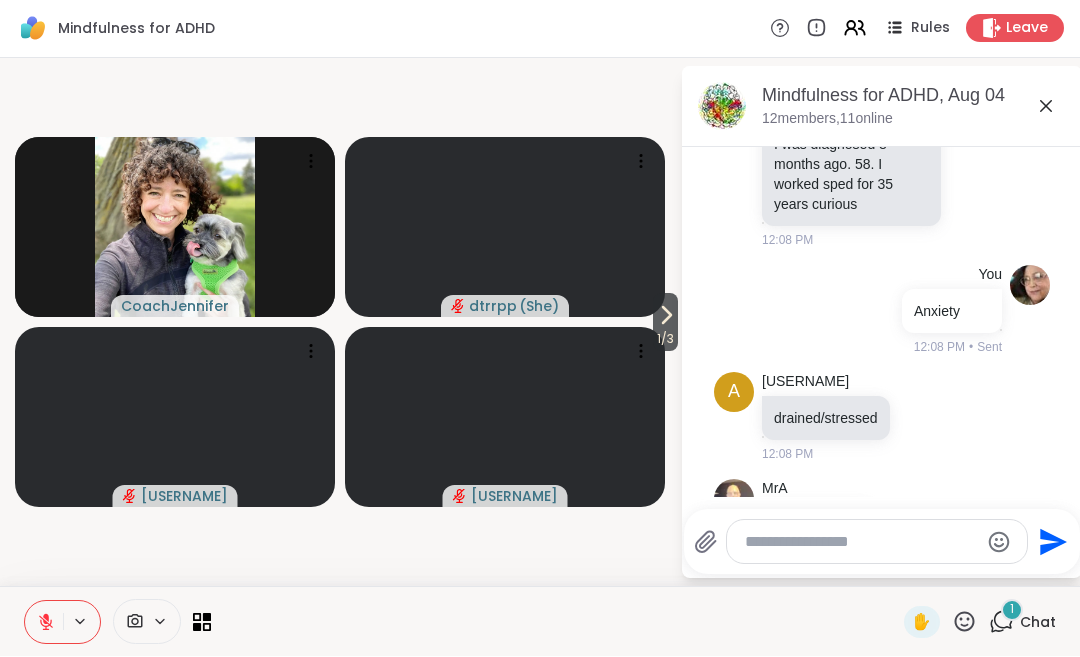 scroll, scrollTop: 2418, scrollLeft: 0, axis: vertical 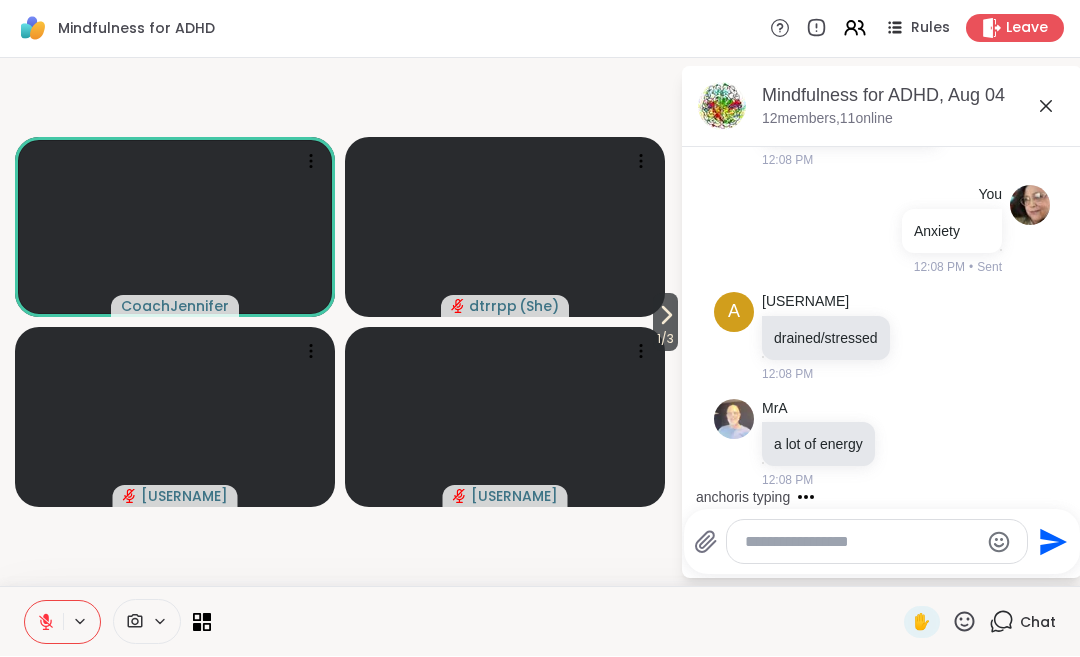 click at bounding box center (861, 543) 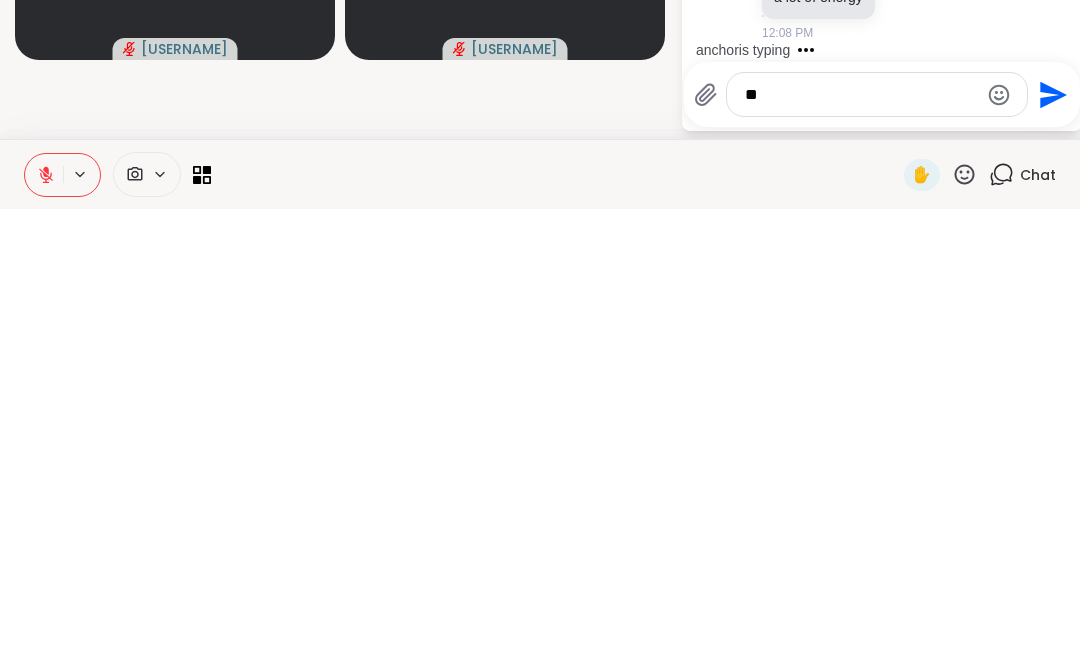 type on "*" 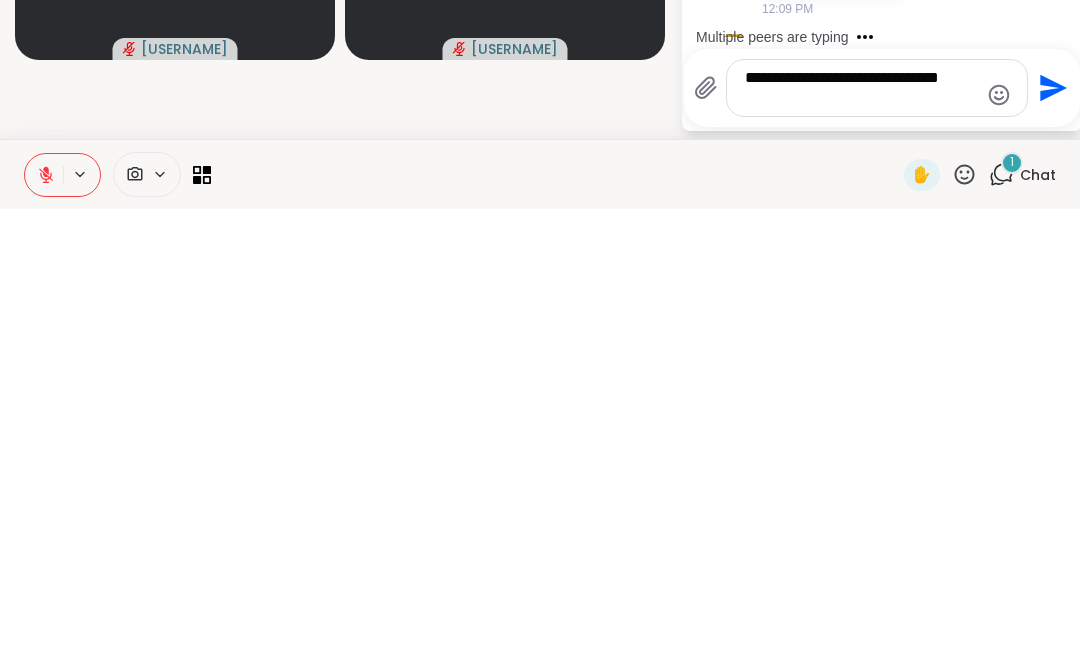 scroll, scrollTop: 2955, scrollLeft: 0, axis: vertical 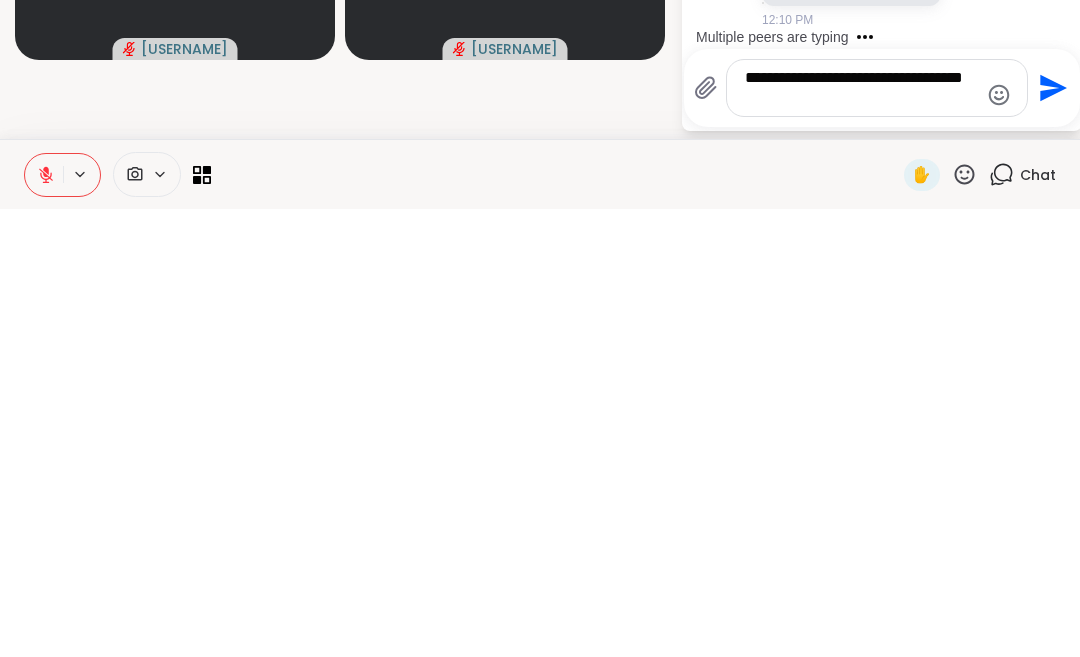 type on "**********" 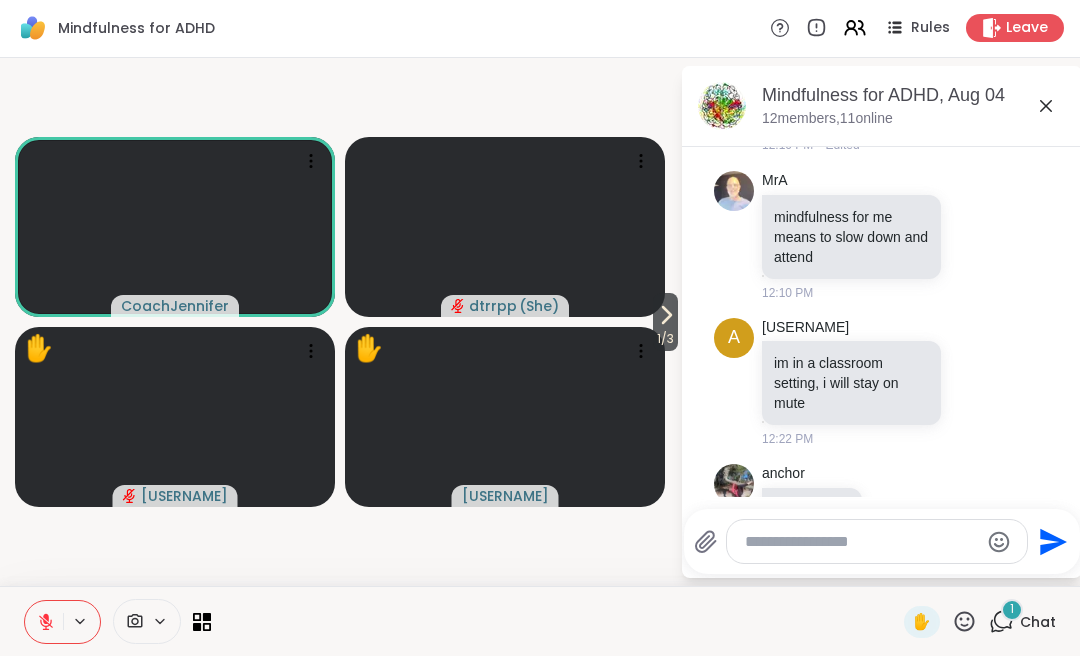scroll, scrollTop: 3680, scrollLeft: 0, axis: vertical 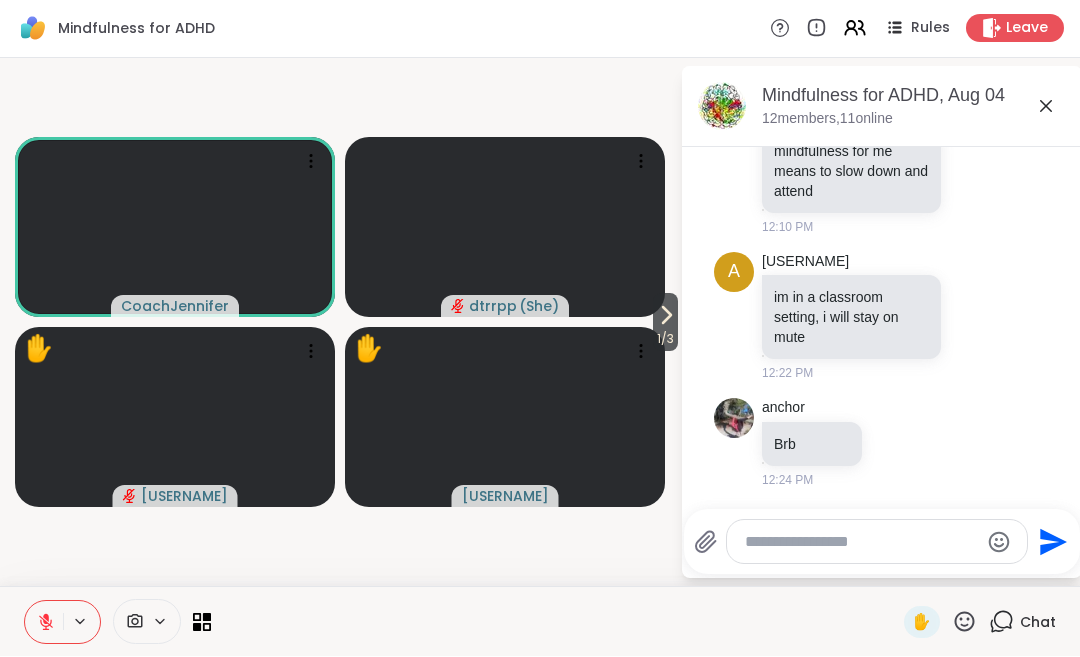 click 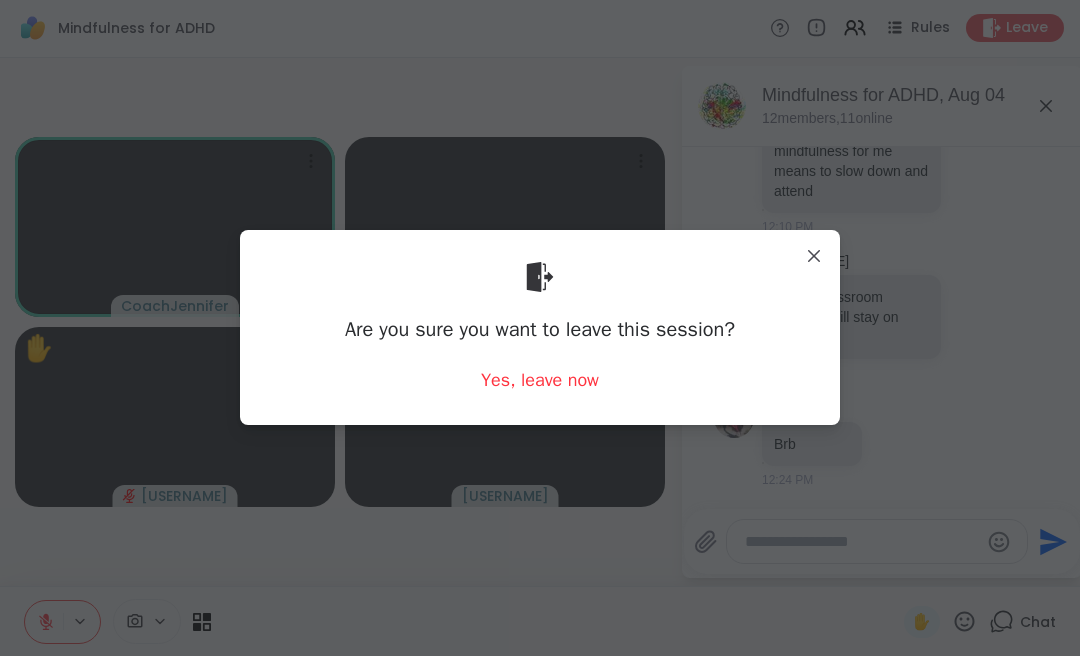 click on "Yes, leave now" at bounding box center [540, 381] 